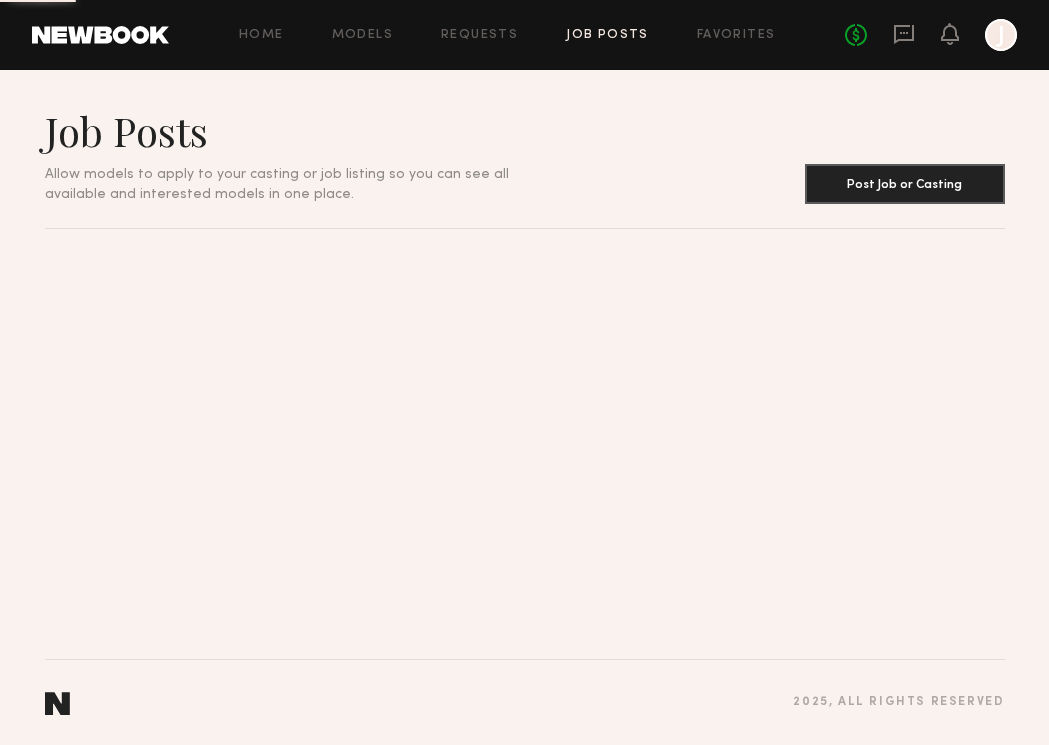 scroll, scrollTop: 0, scrollLeft: 0, axis: both 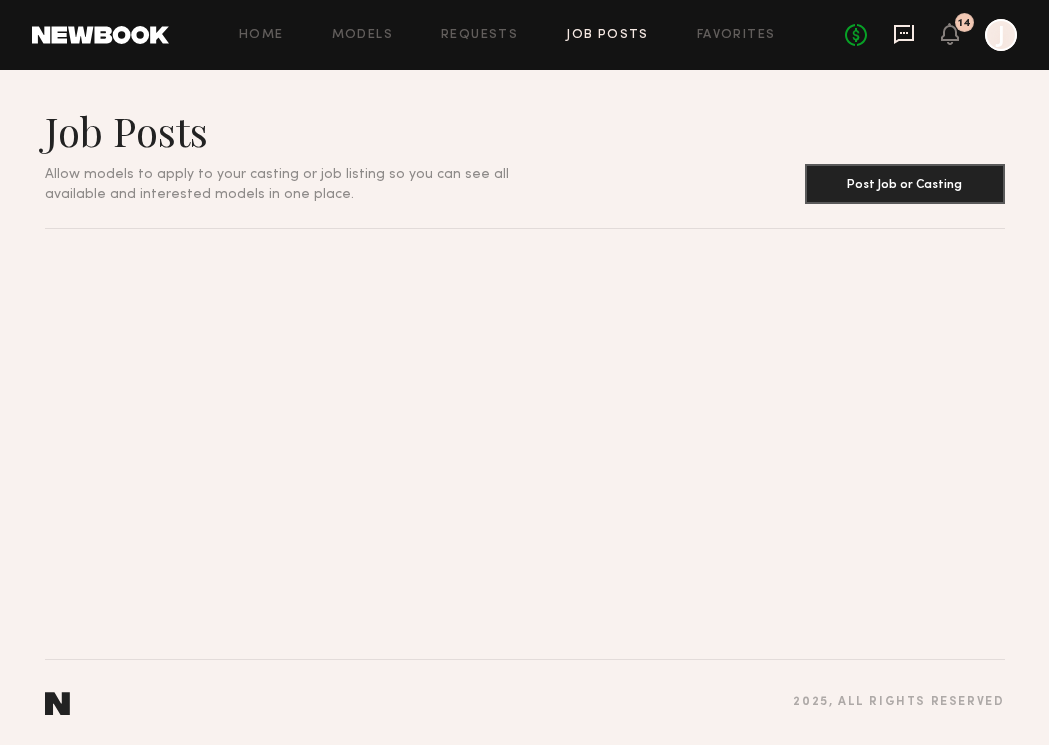 click 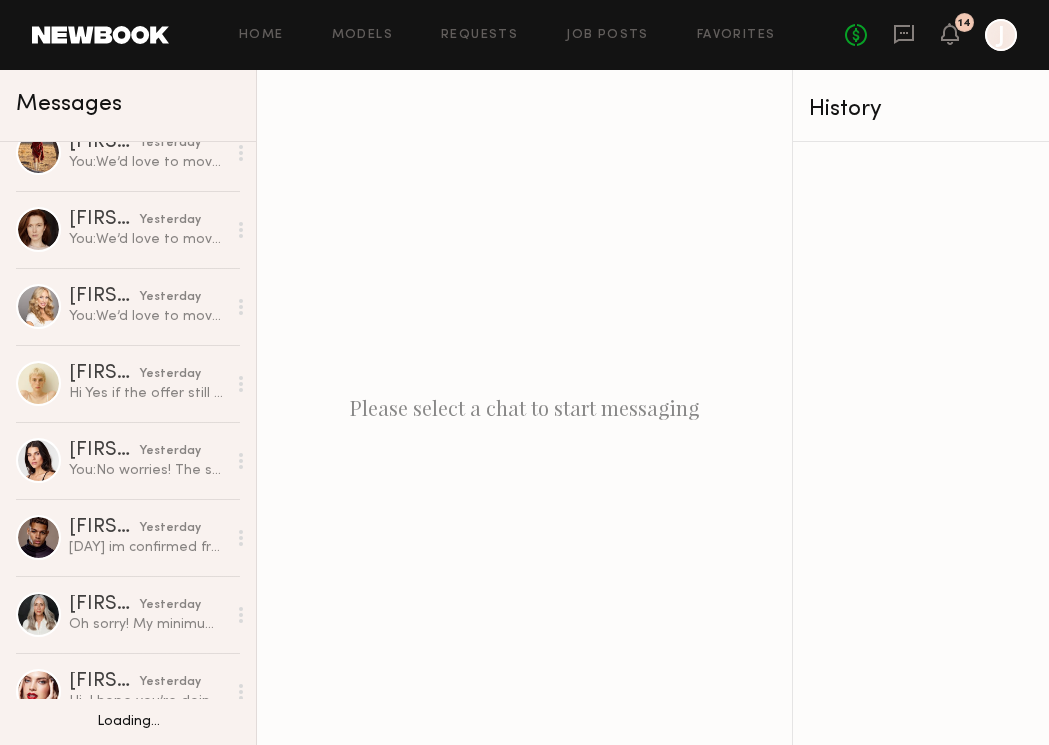 scroll, scrollTop: 1753, scrollLeft: 0, axis: vertical 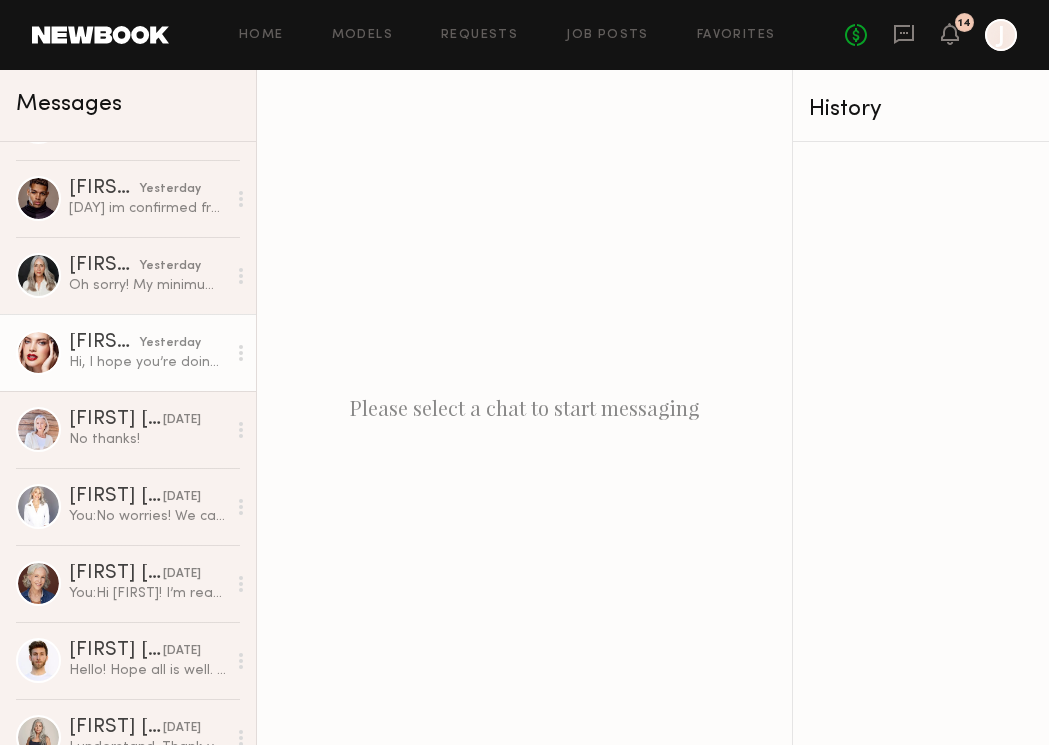 click on "Hi, I hope you’re doing well! I wanted to follow up on the shoot and see if you still need me for it ☺️" 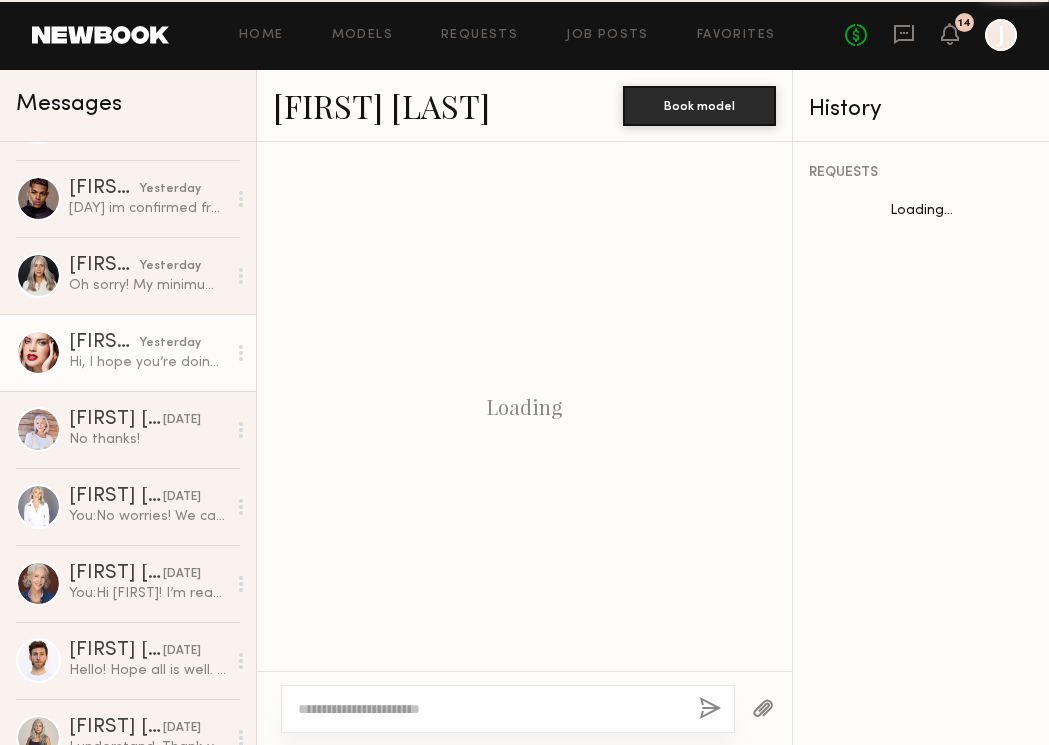scroll, scrollTop: 2467, scrollLeft: 0, axis: vertical 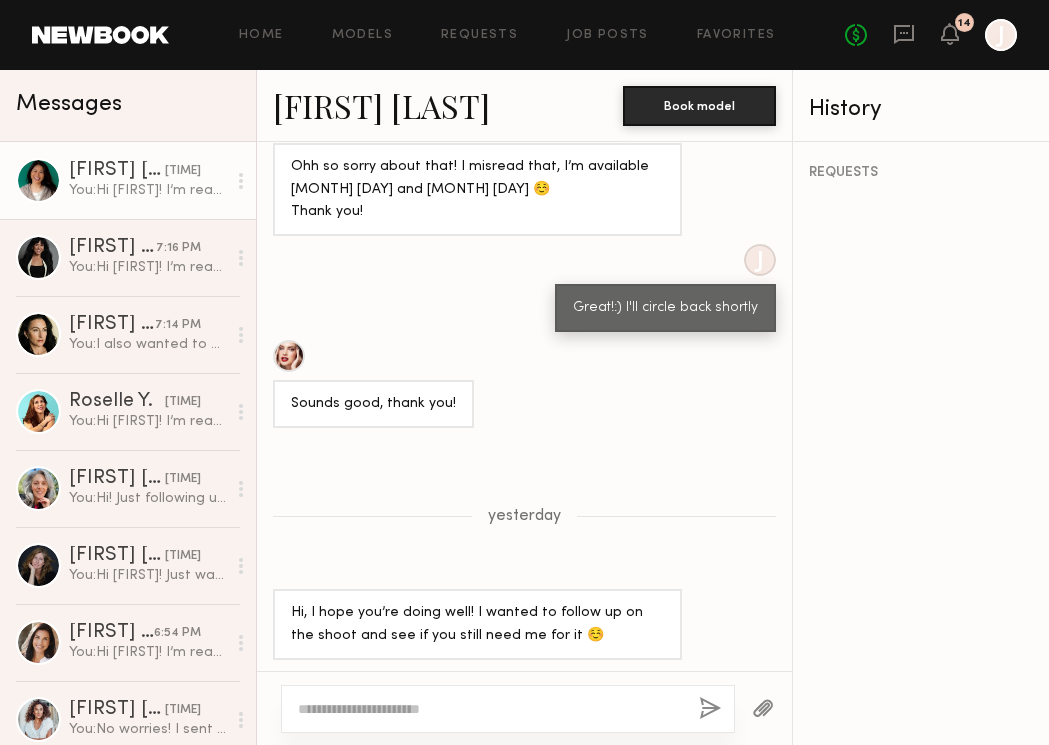 click on "[FIRST] [LAST]" 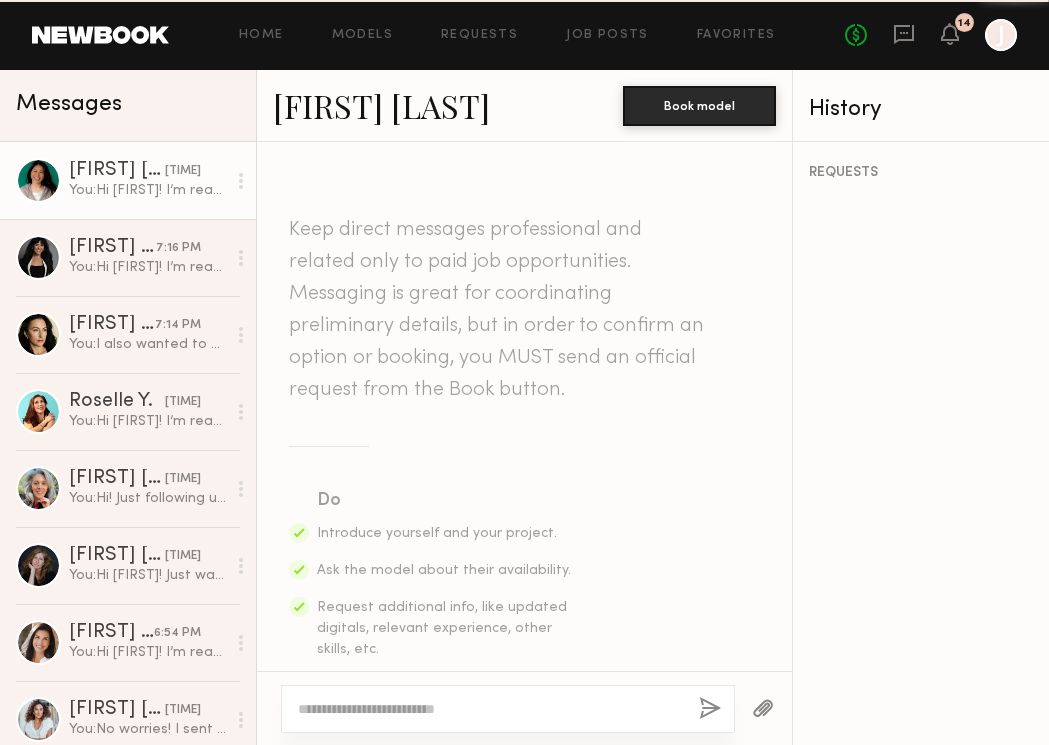 scroll, scrollTop: 1139, scrollLeft: 0, axis: vertical 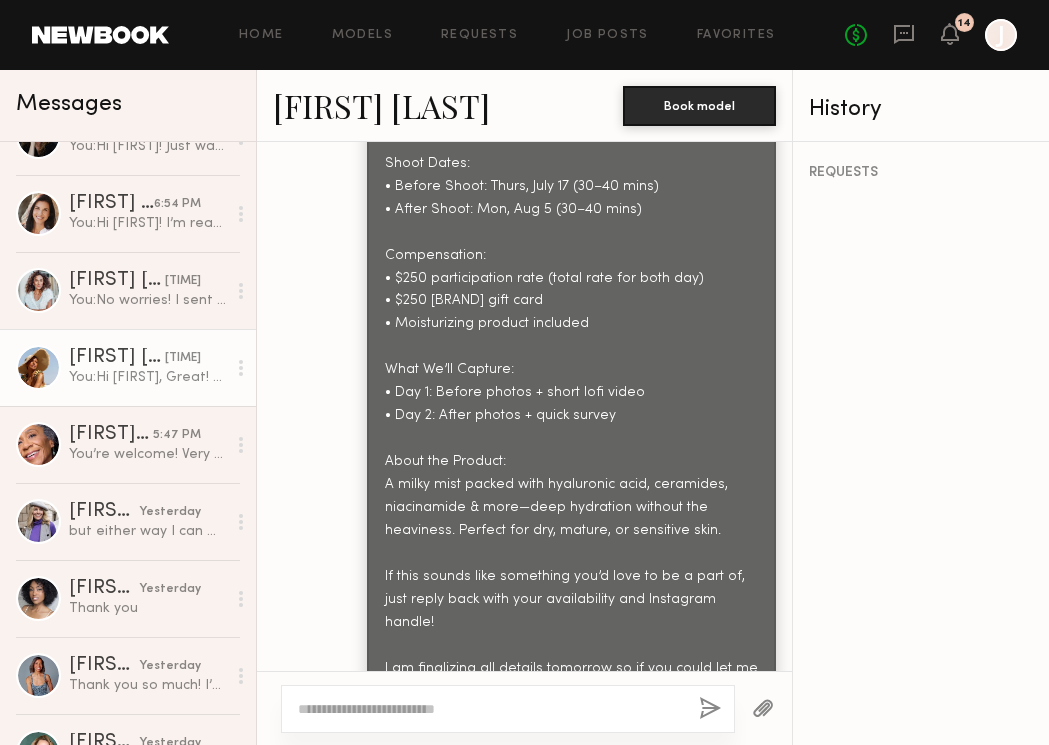 click on "5:48 PM" 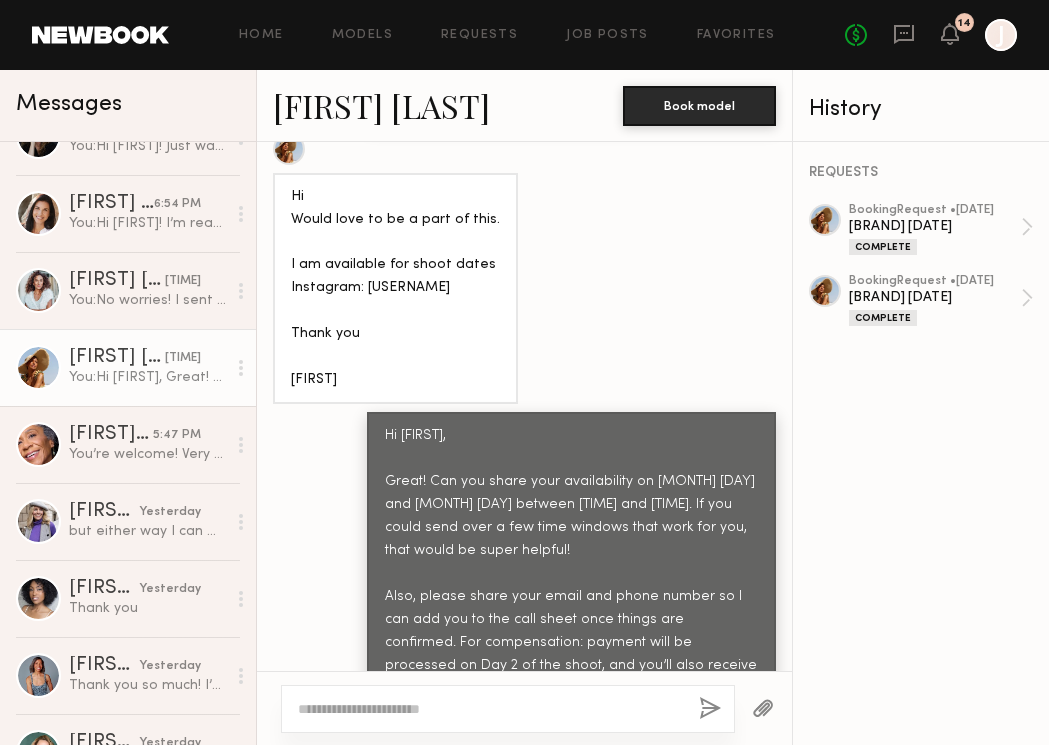 scroll, scrollTop: 3569, scrollLeft: 0, axis: vertical 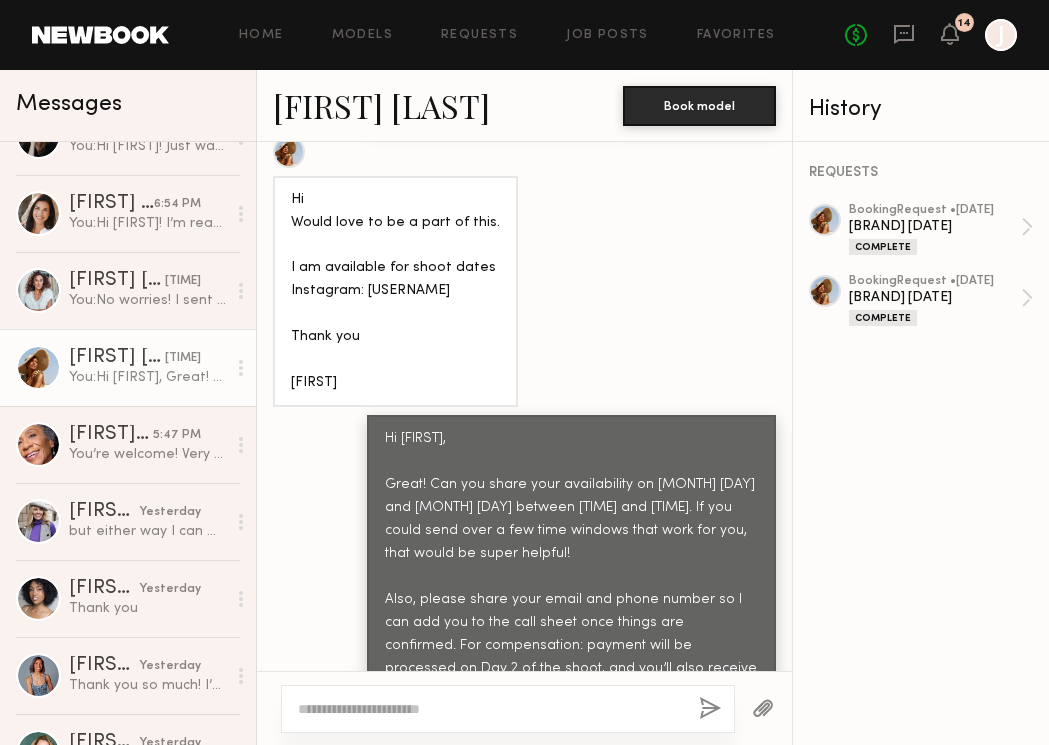 click on "Hi
Would love to be a part of this.
I am available for shoot dates
Instagram: RoseMailuthaofficial
Thank you
Rose" 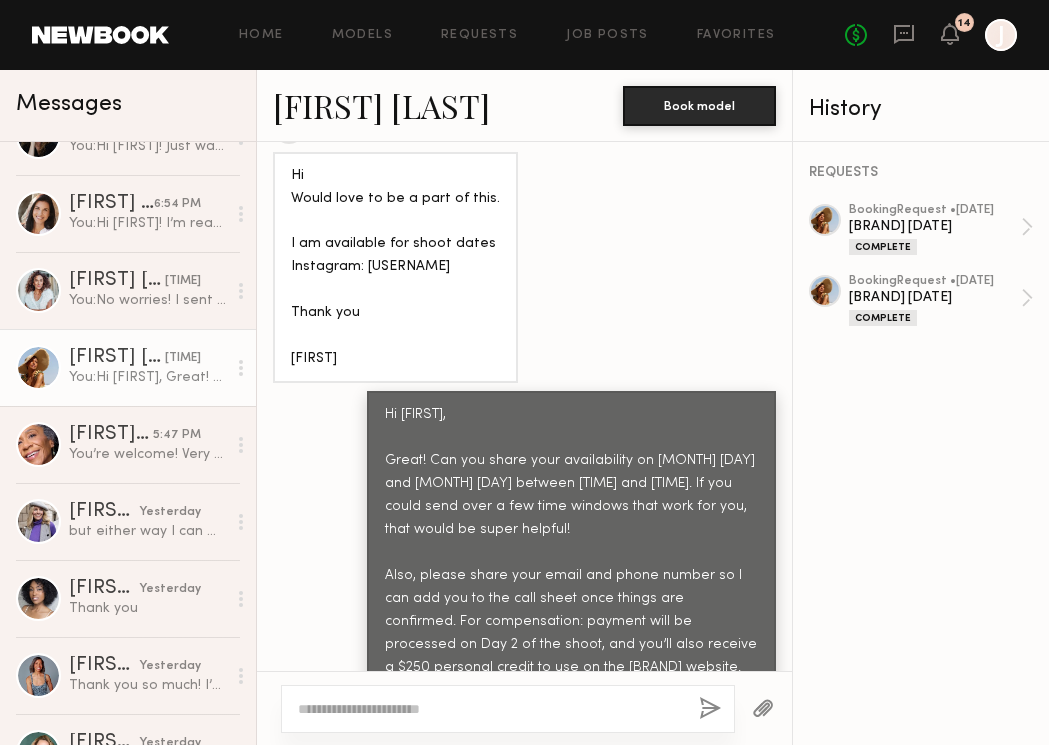 scroll, scrollTop: 3552, scrollLeft: 0, axis: vertical 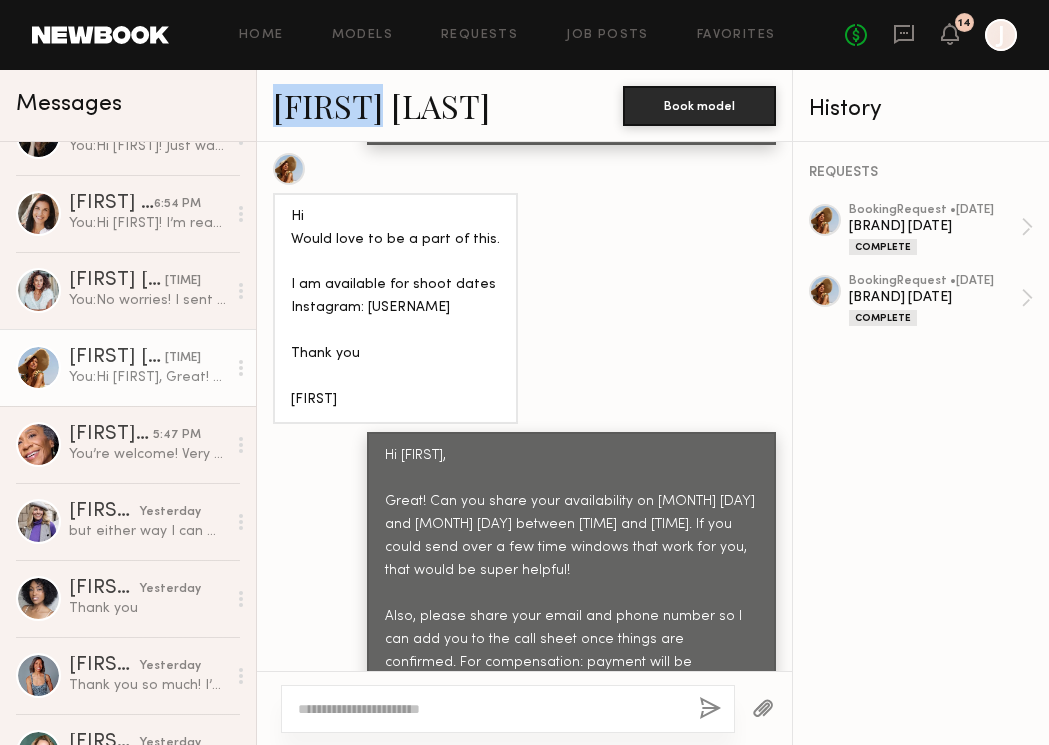 drag, startPoint x: 270, startPoint y: 110, endPoint x: 389, endPoint y: 115, distance: 119.104996 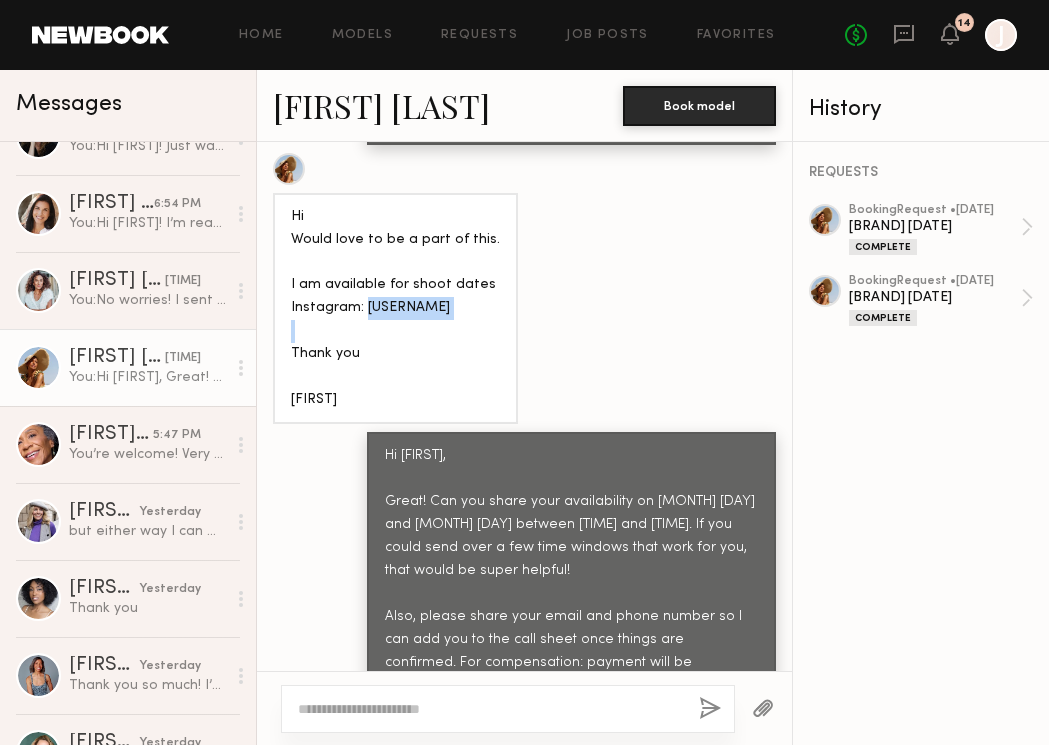drag, startPoint x: 367, startPoint y: 276, endPoint x: 450, endPoint y: 284, distance: 83.38465 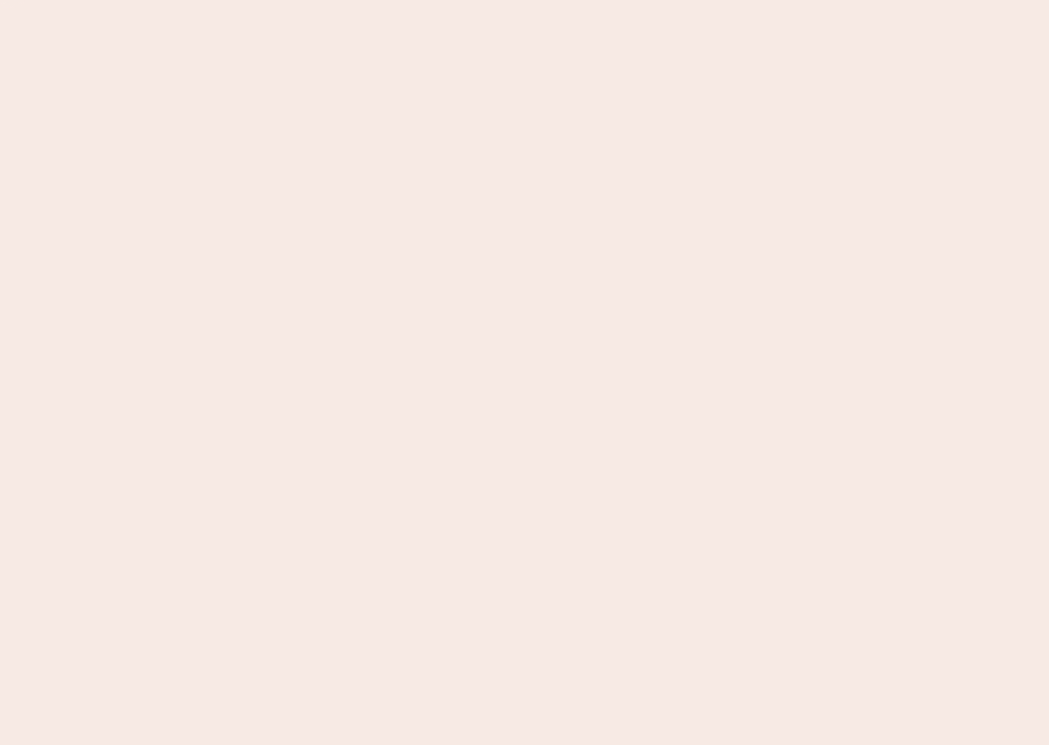 scroll, scrollTop: 0, scrollLeft: 0, axis: both 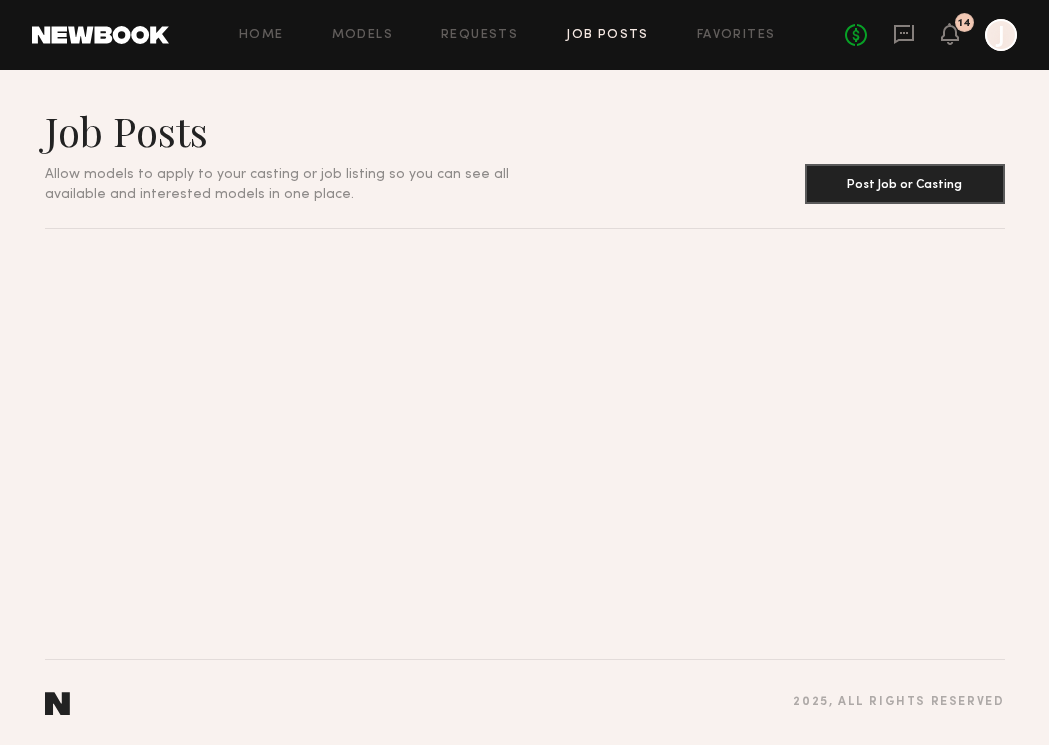 click on "Home Models Requests Job Posts Favorites Sign Out No fees up to $5,000 14 J" 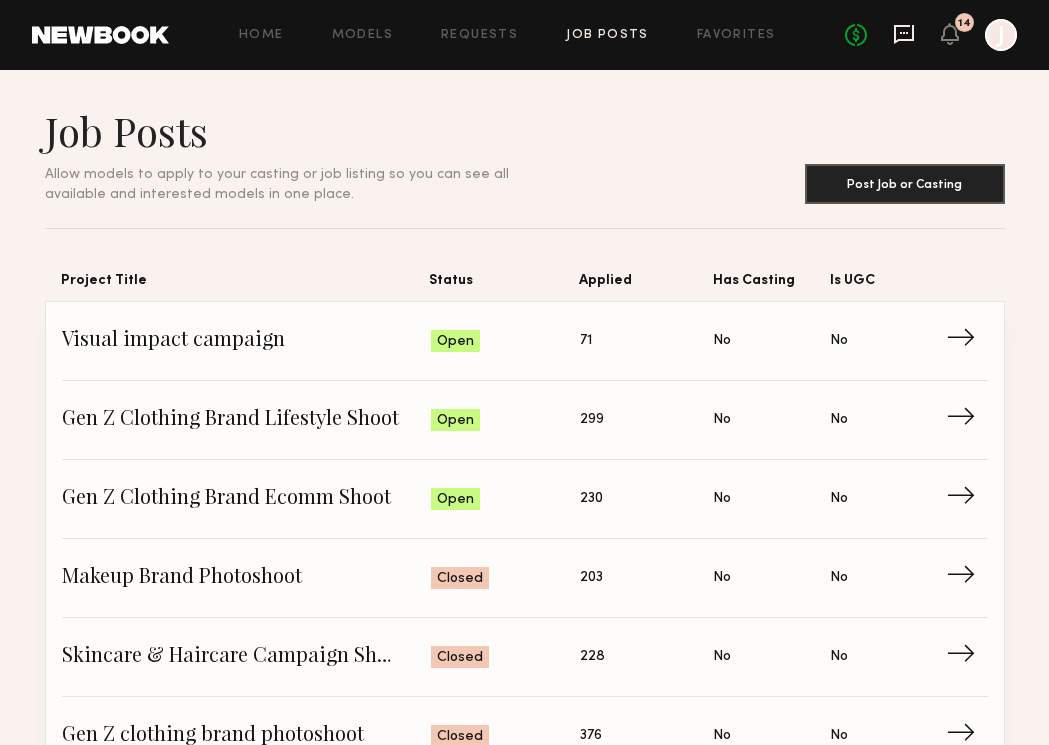 click 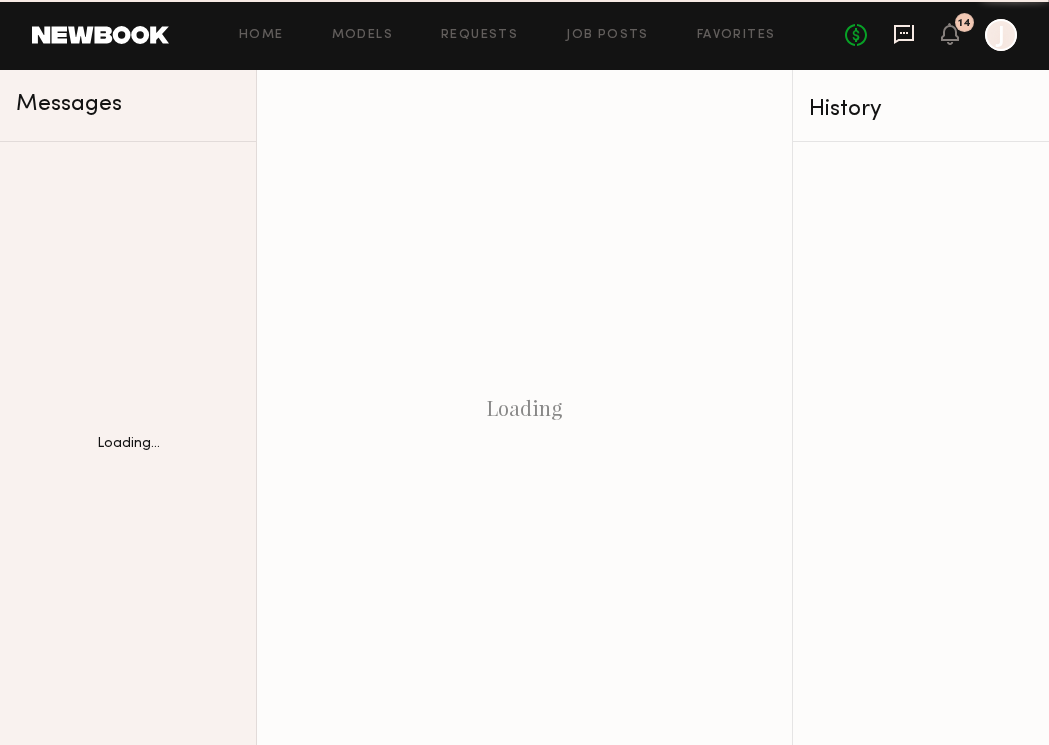 click 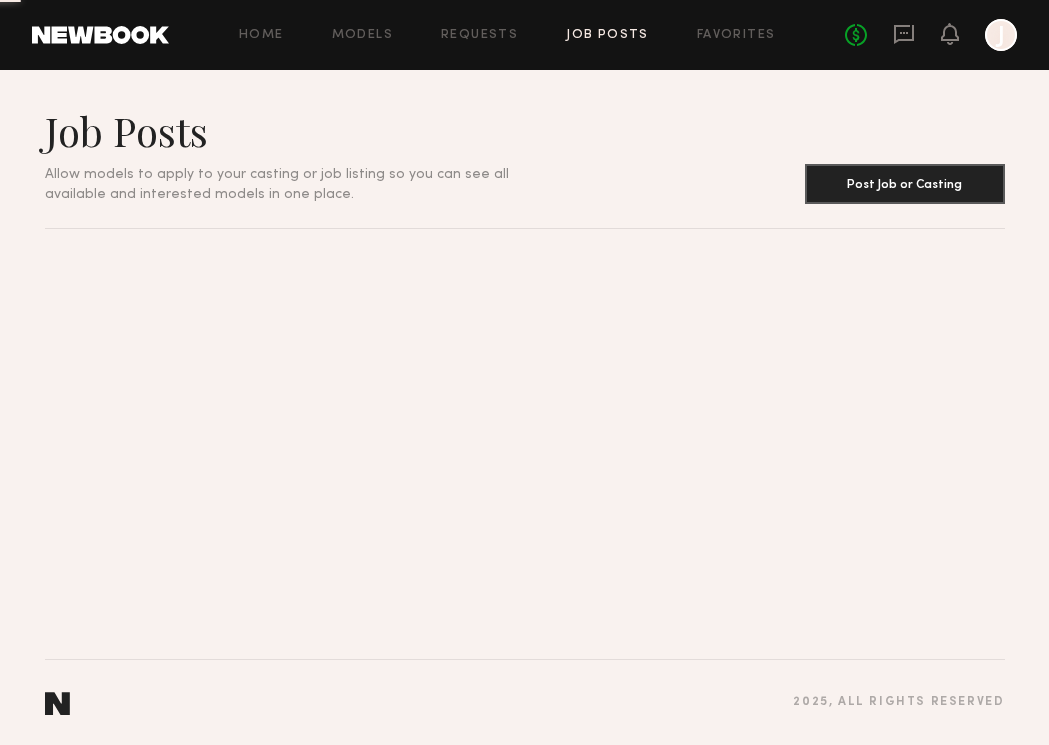 scroll, scrollTop: 0, scrollLeft: 0, axis: both 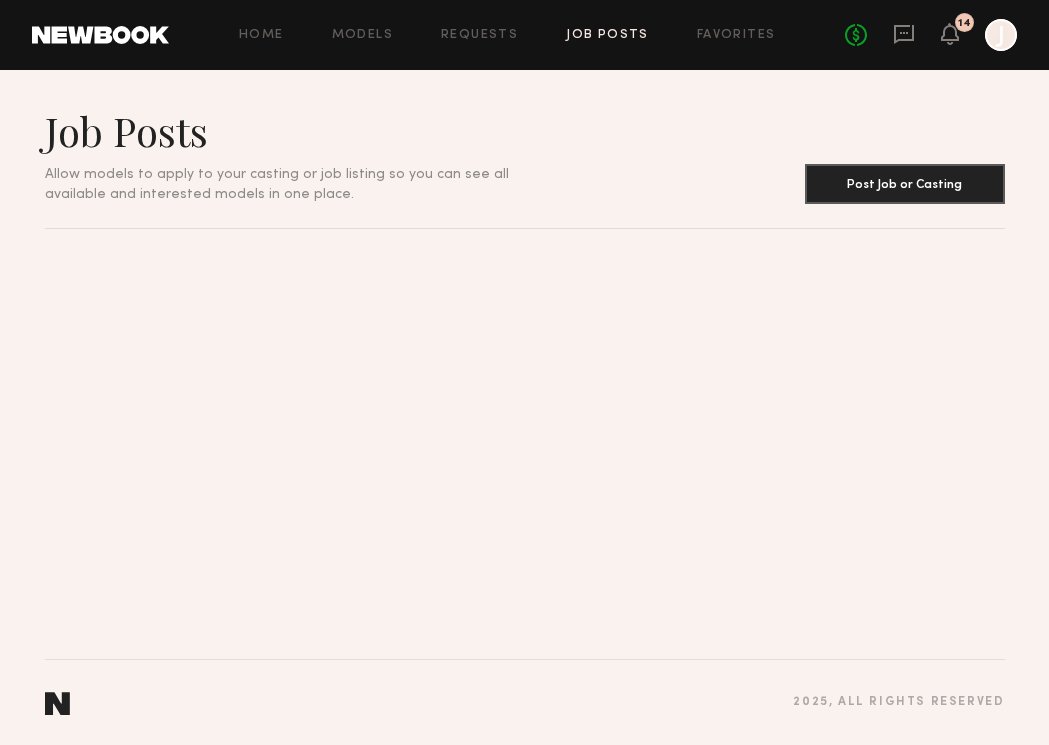 click 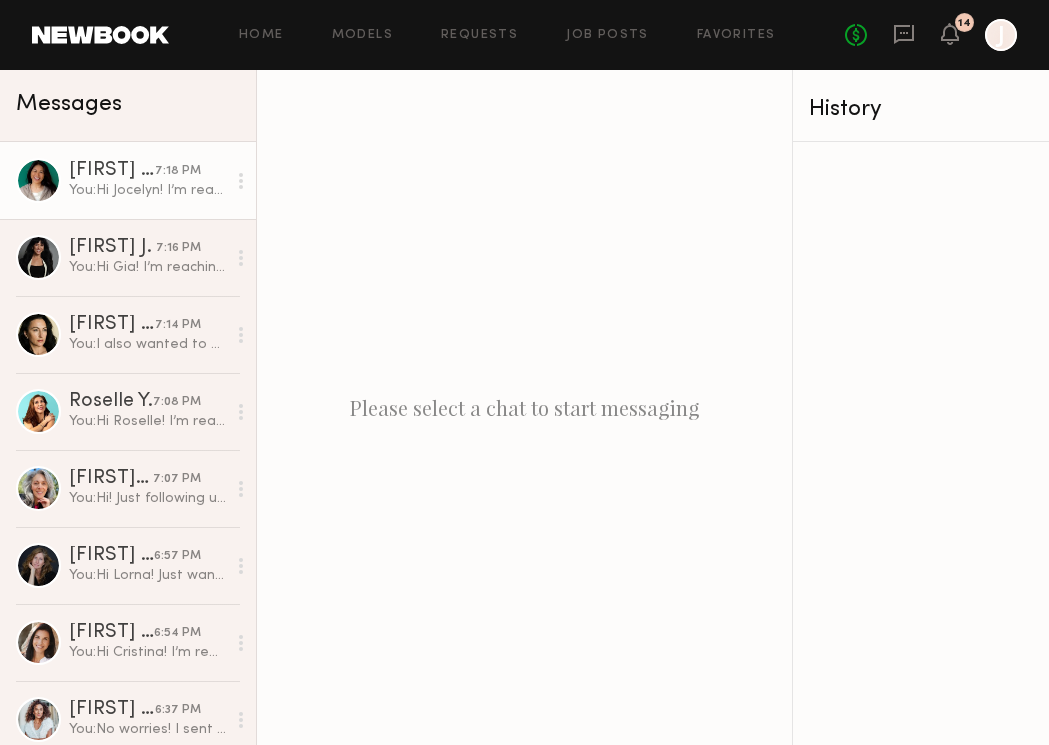 click on "[FIRST] [LAST] 7:18 PM You:  Hi [FIRST]! I’m reaching out with an exciting opportunity to be part of a new Before & After Study with Kari Gran, supporting the first-ever moisturizing spray made with clean beauty ingredients.
Shoot Dates:
• Before Shoot: Thurs, [MONTH] 17 (30–40 mins)
• After Shoot: Mon, [MONTH] 5 (30–40 mins)
Compensation:
• $250 participation rate (total rate for both day)
• $250 Kari Gran gift card
• Moisturizing product included
What We’ll Capture:
• Day 1: Before photos + short lofi video
• Day 2: After photos + quick survey
About the Product:
A milky mist packed with hyaluronic acid, ceramides, niacinamide & more—deep hydration without the heaviness. Perfect for dry, mature, or sensitive skin.
If this sounds like something you’d love to be a part of, just reply back with your availability and Instagram handle!
I am finalizing all details tomorrow so if you could let me know as soon as possible that would be great! :)" 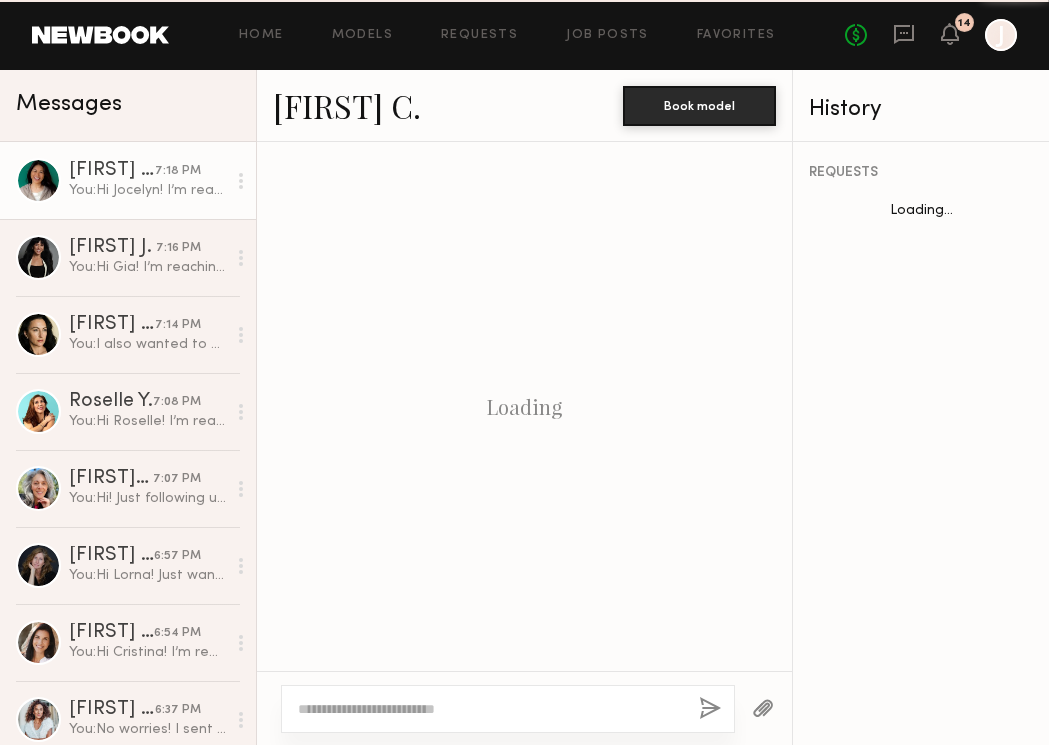 scroll, scrollTop: 1139, scrollLeft: 0, axis: vertical 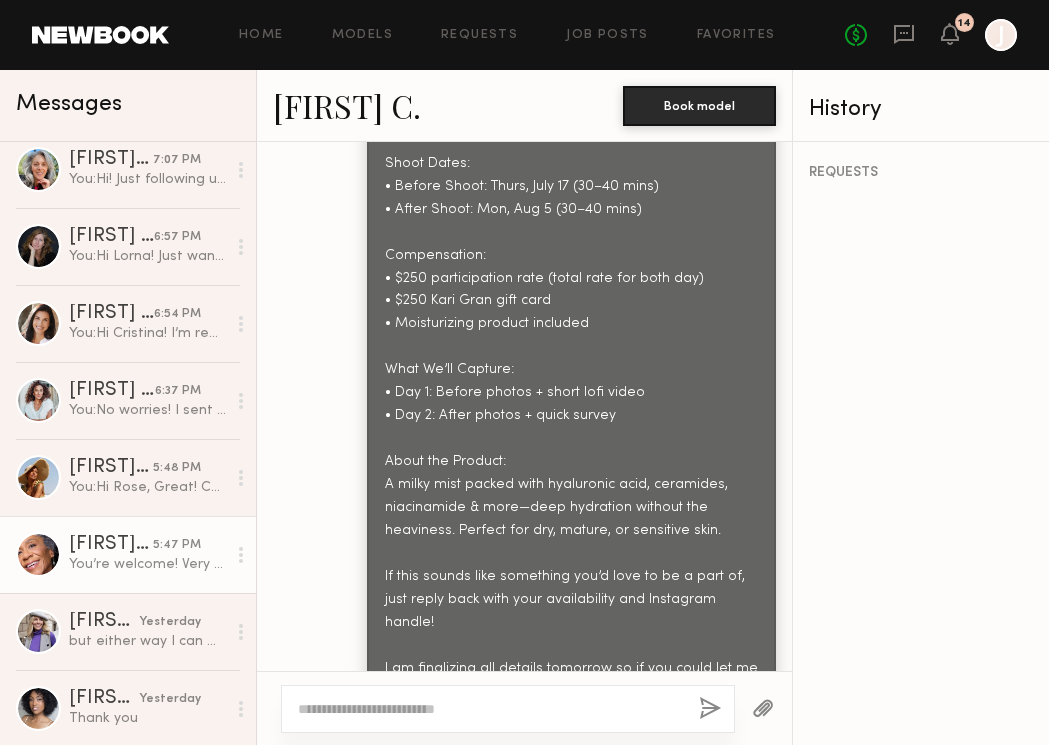 click on "[FIRST] [LAST]" 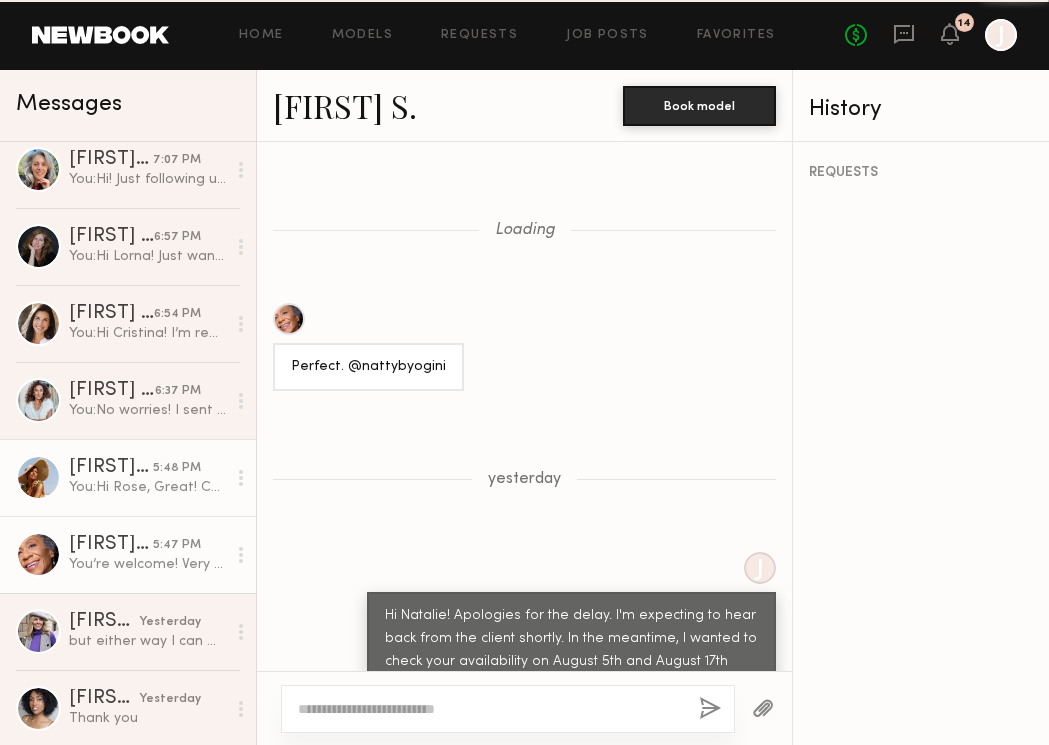 scroll, scrollTop: 1231, scrollLeft: 0, axis: vertical 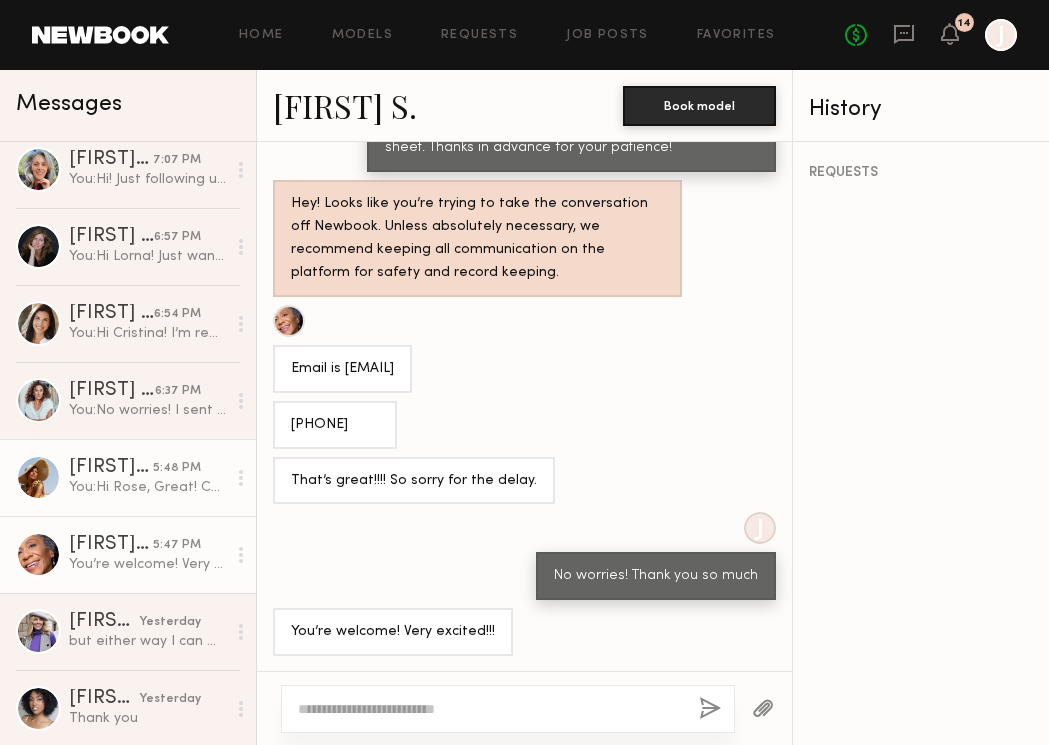 click on "You:  Hi Rose,
Great! Can you share your availability on July 17th and August 5th between 9:15 AM and 5:30 PM. If you could send over a few time windows that work for you, that would be super helpful!
Also, please share your email and phone number so I can add you to the call sheet once things are confirmed. For compensation: payment will be processed on Day 2 of the shoot, and you’ll also receive a $250 personal credit to use on the Kari Gran website." 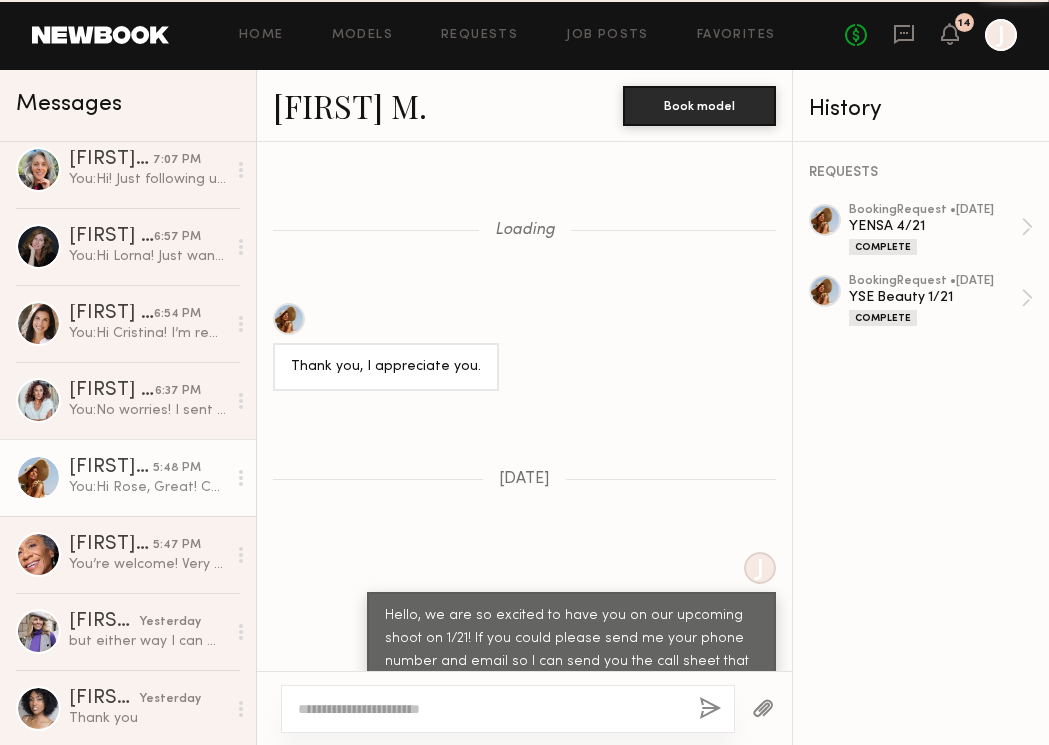 scroll, scrollTop: 3726, scrollLeft: 0, axis: vertical 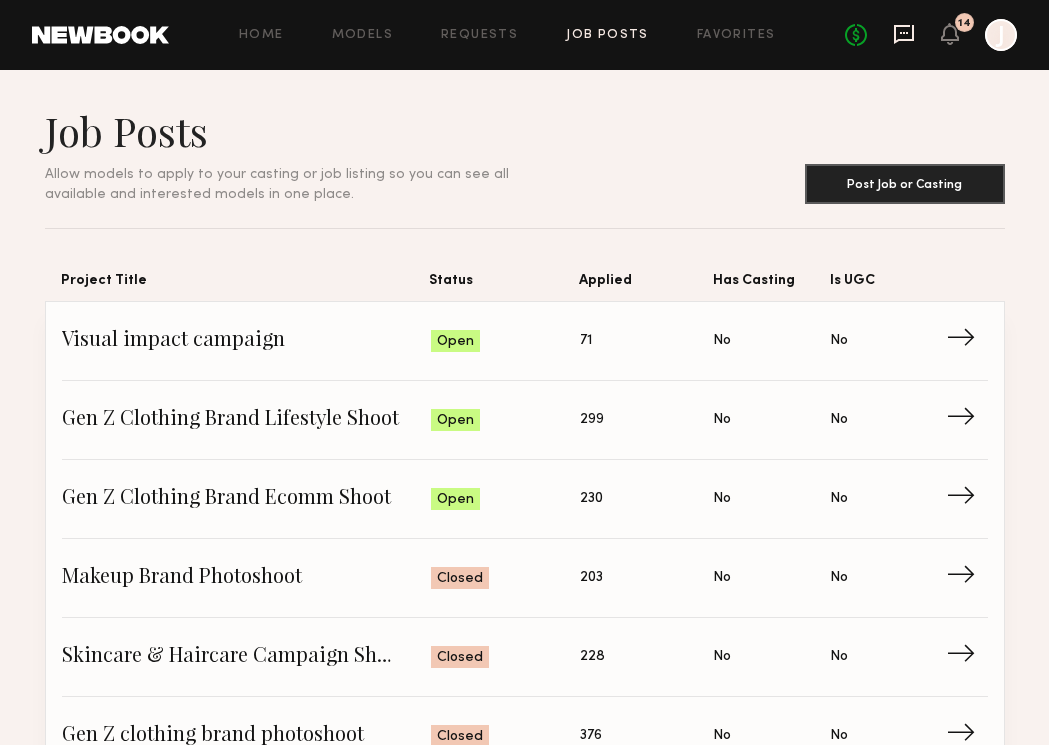 click 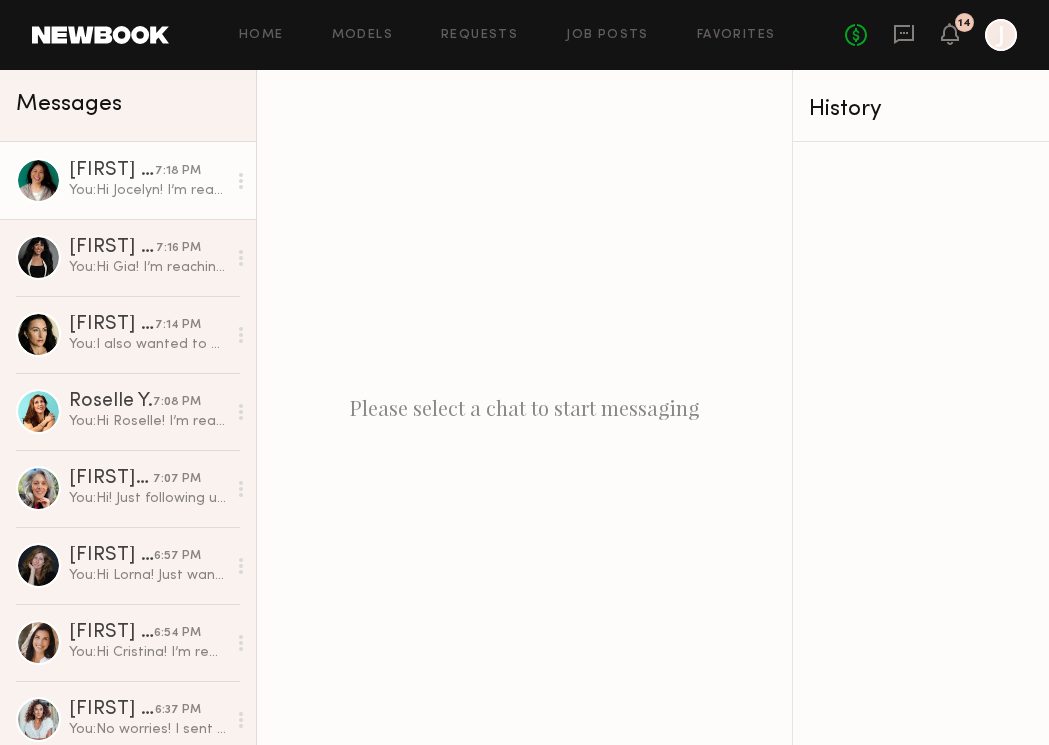 click on "You:  Hi [FIRST]! I’m reaching out with an exciting opportunity to be part of a new Before & After Study with Kari Gran, supporting the first-ever moisturizing spray made with clean beauty ingredients.
Shoot Dates:
• Before Shoot: Thurs, [MONTH] 17 (30–40 mins)
• After Shoot: Mon, [MONTH] 5 (30–40 mins)
Compensation:
• $250 participation rate (total rate for both day)
• $250 Kari Gran gift card
• Moisturizing product included
What We’ll Capture:
• Day 1: Before photos + short lofi video
• Day 2: After photos + quick survey
About the Product:
A milky mist packed with hyaluronic acid, ceramides, niacinamide & more—deep hydration without the heaviness. Perfect for dry, mature, or sensitive skin.
If this sounds like something you’d love to be a part of, just reply back with your availability and Instagram handle!
I am finalizing all details tomorrow so if you could let me know as soon as possible that would be great! :)" 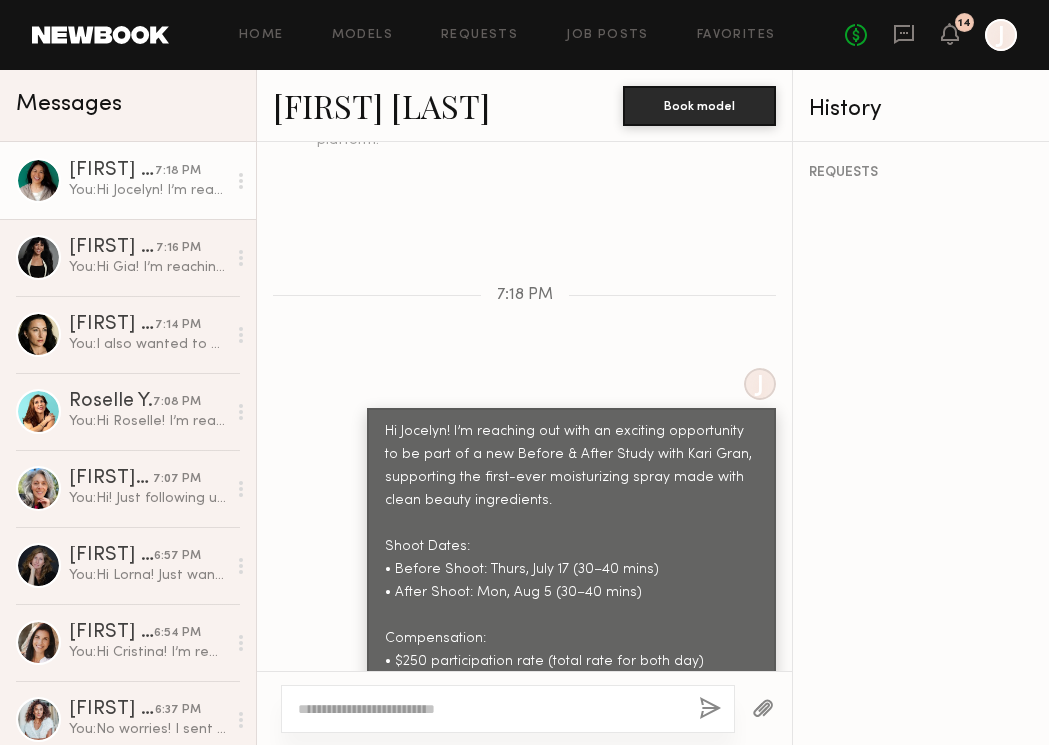 scroll, scrollTop: 684, scrollLeft: 0, axis: vertical 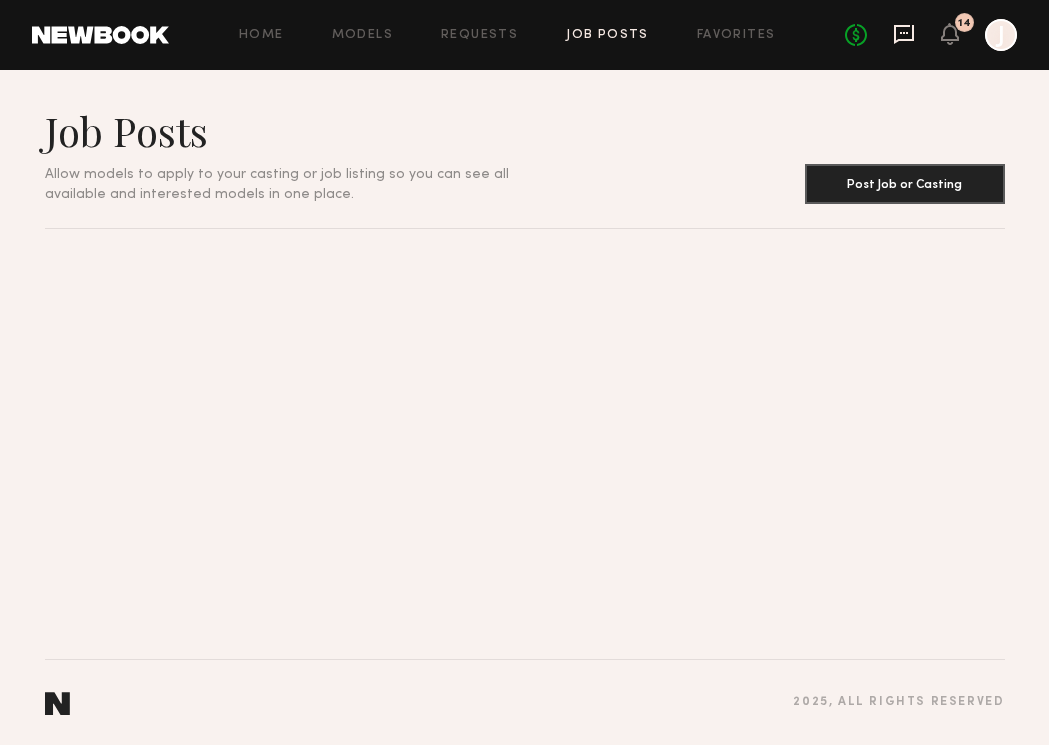 click 